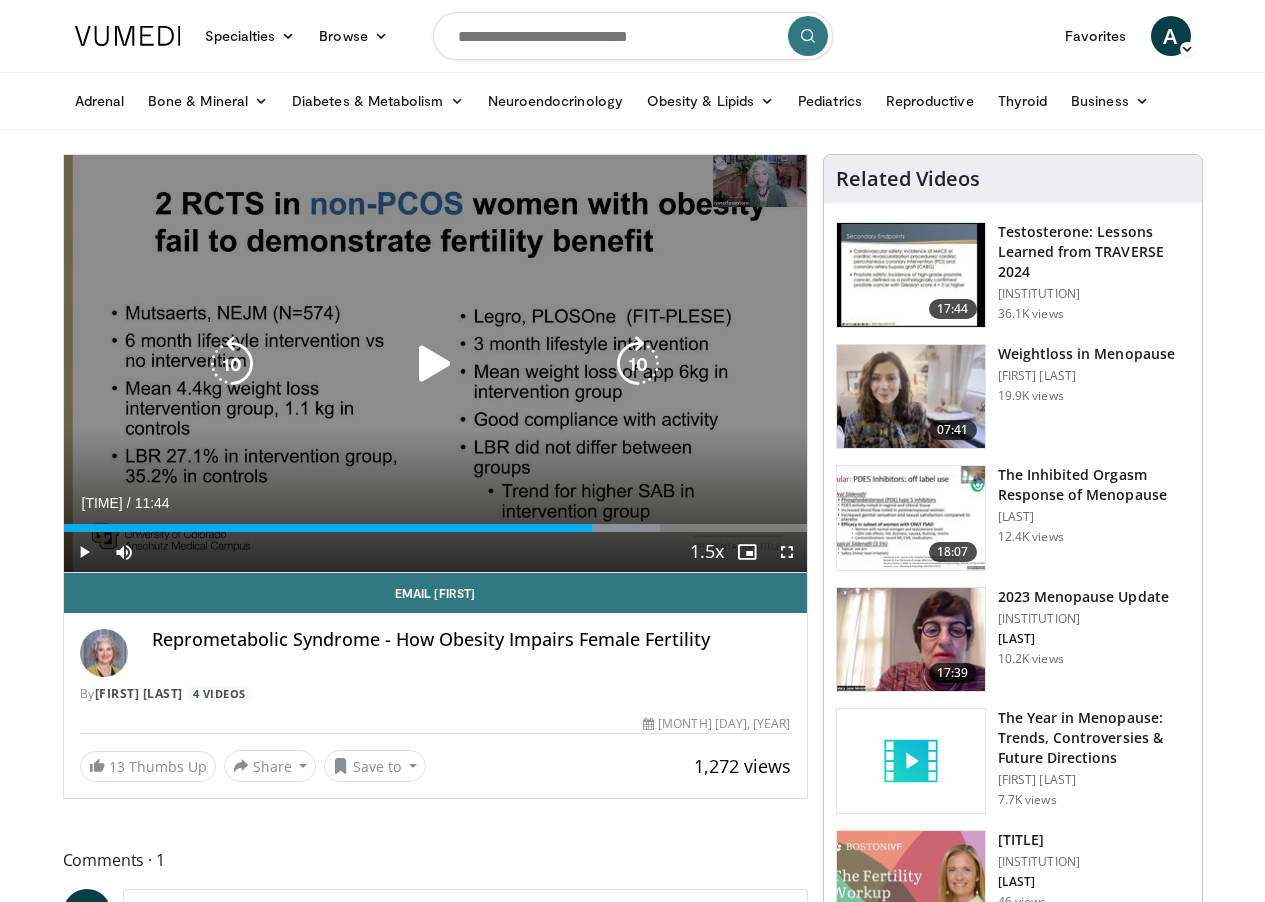 scroll, scrollTop: 0, scrollLeft: 0, axis: both 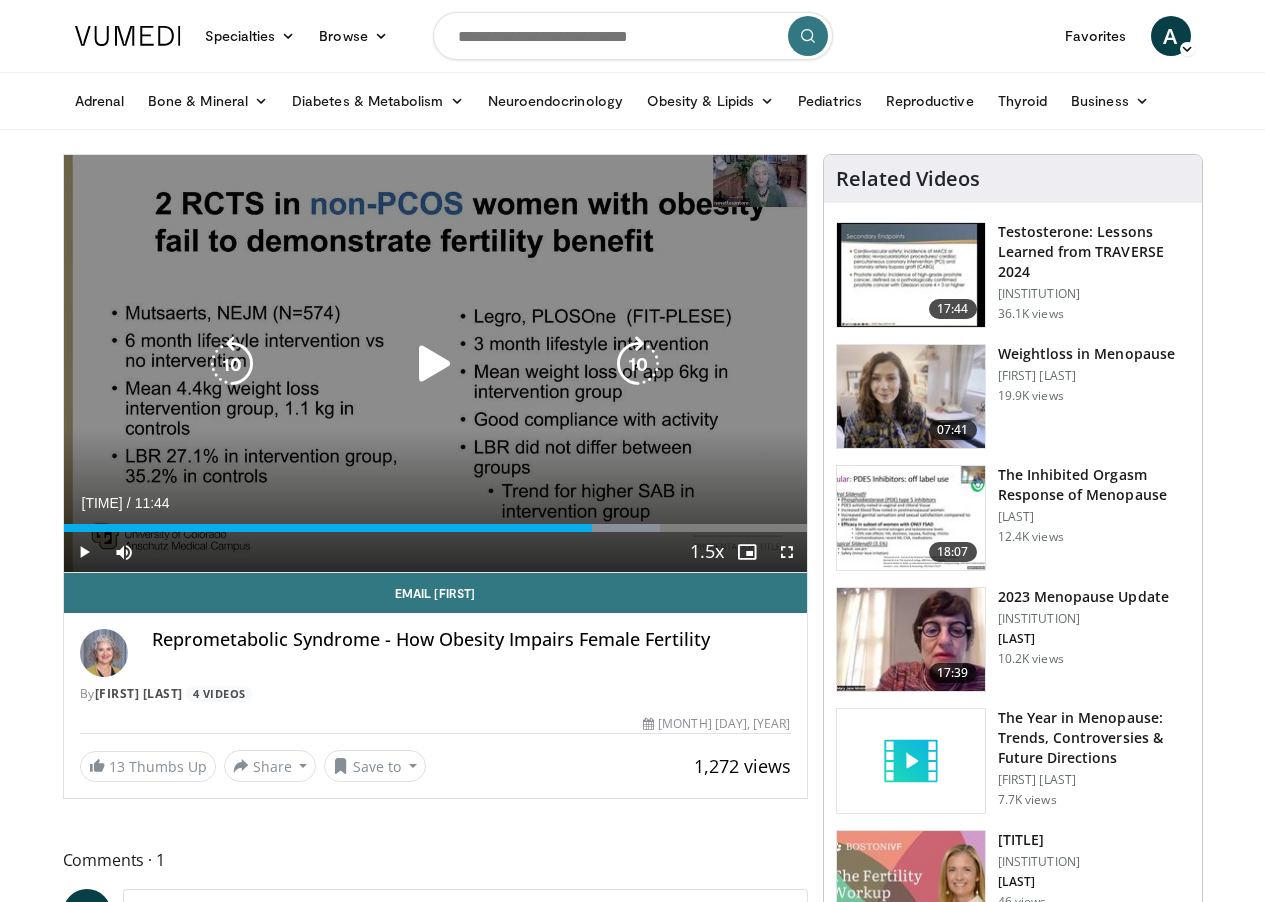 click at bounding box center [435, 364] 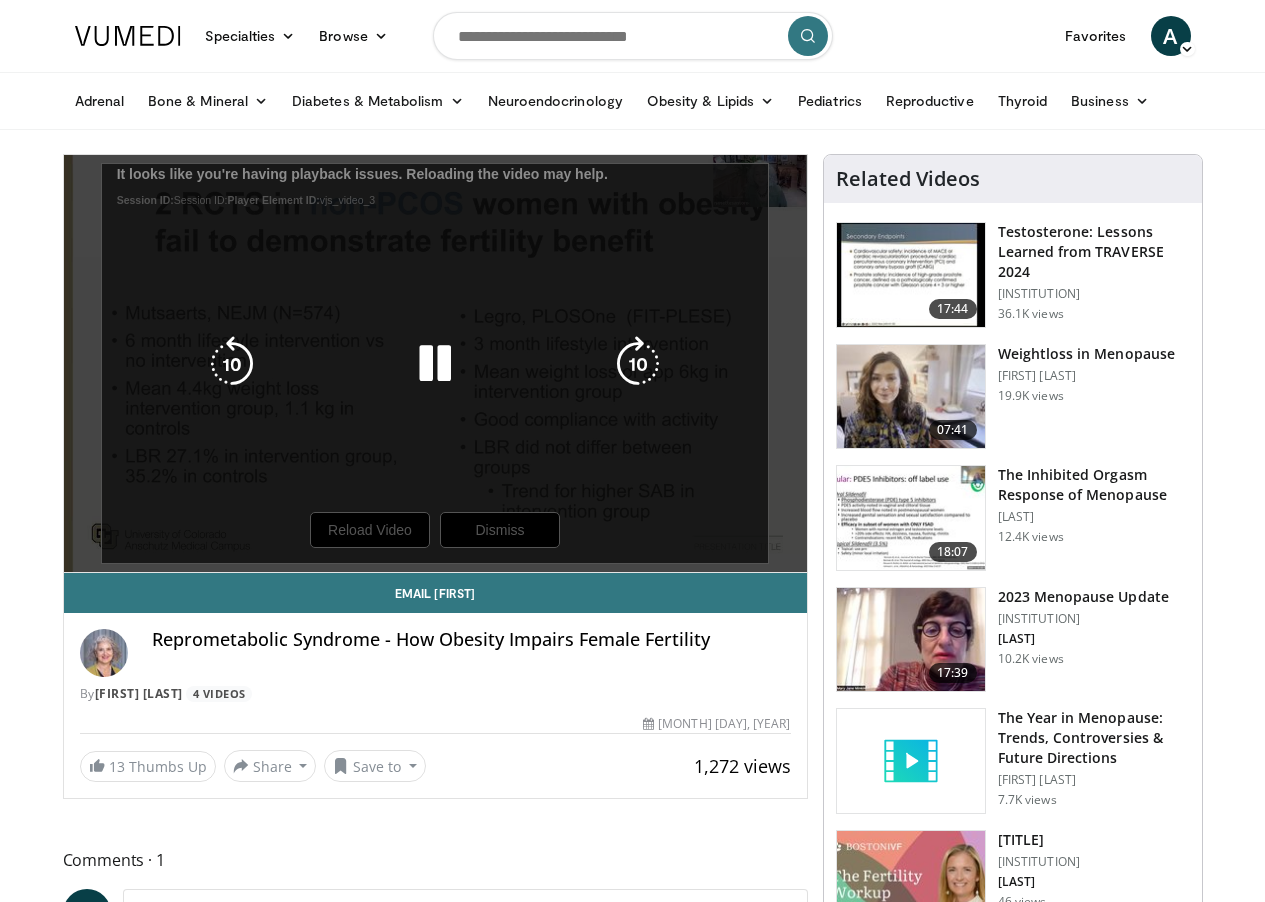 click at bounding box center [435, 364] 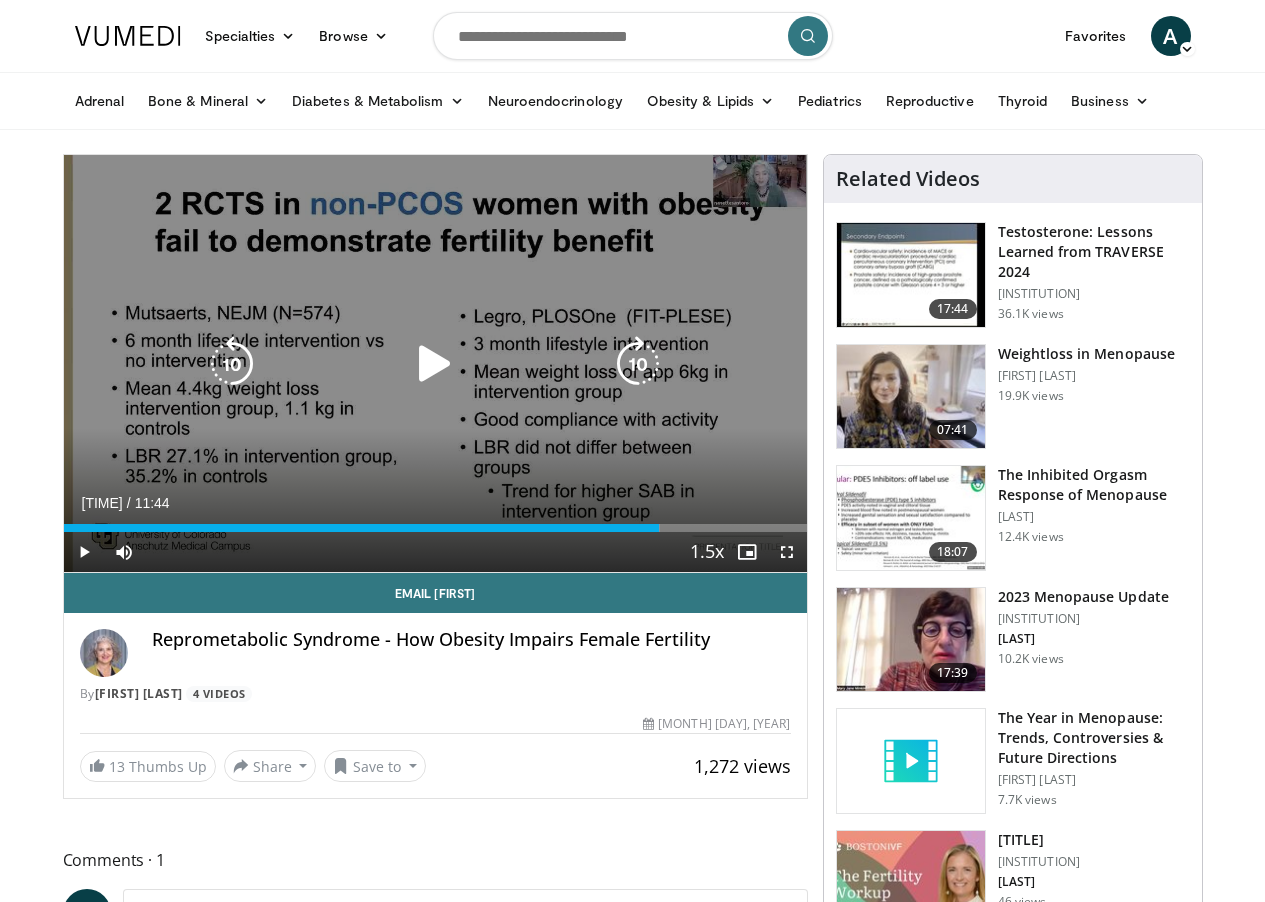 click at bounding box center [435, 364] 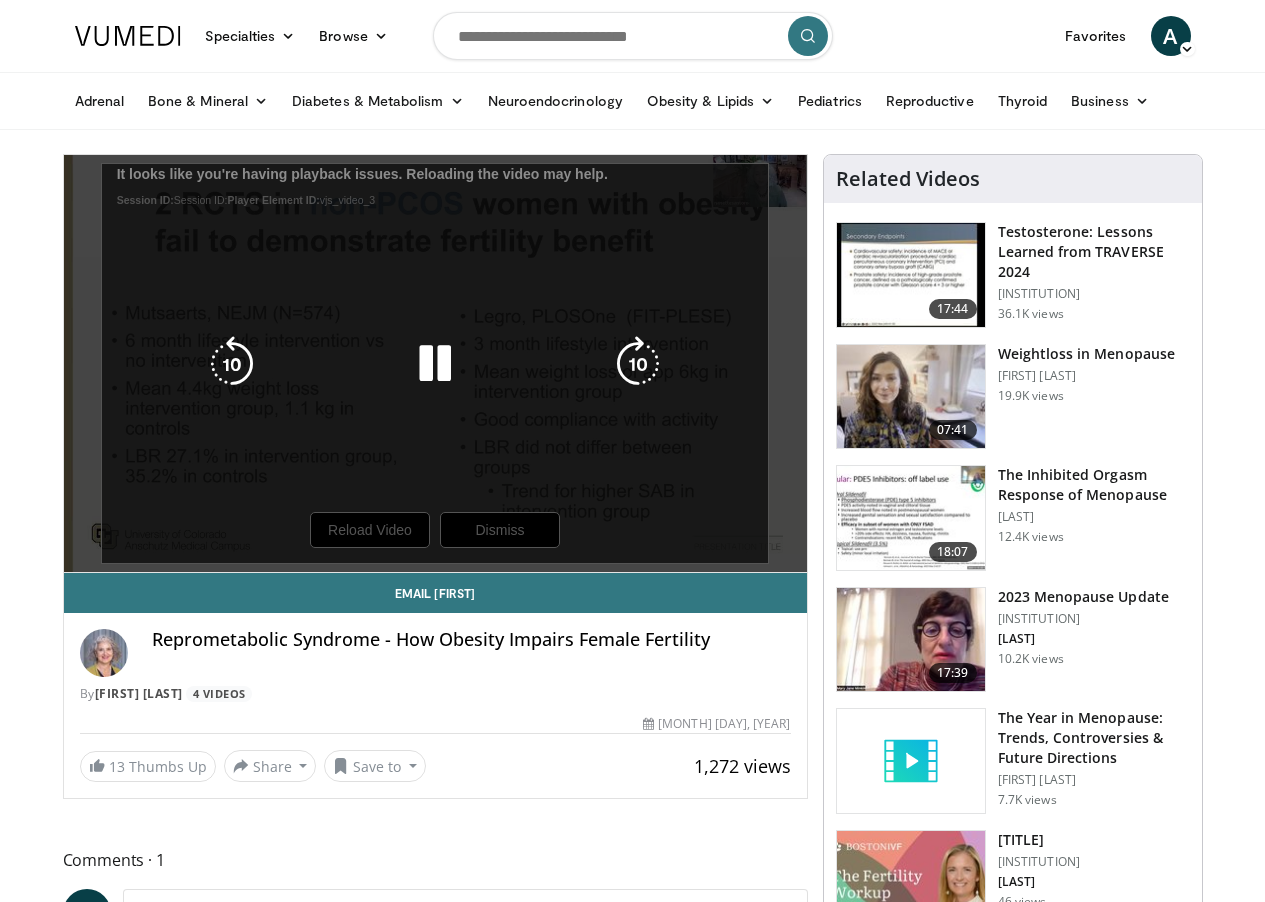 click on "10 seconds
Tap to unmute" at bounding box center [435, 363] 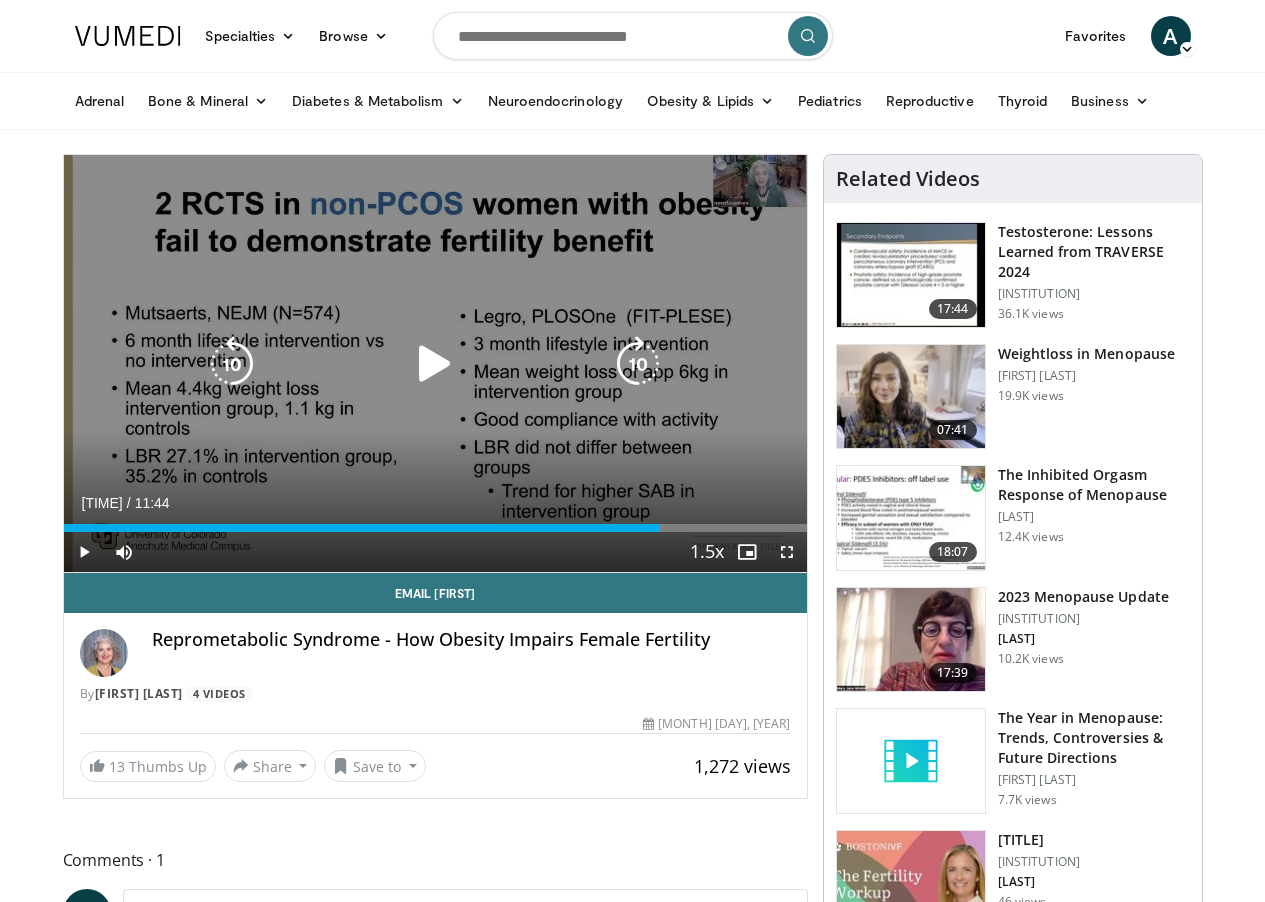 click at bounding box center [435, 364] 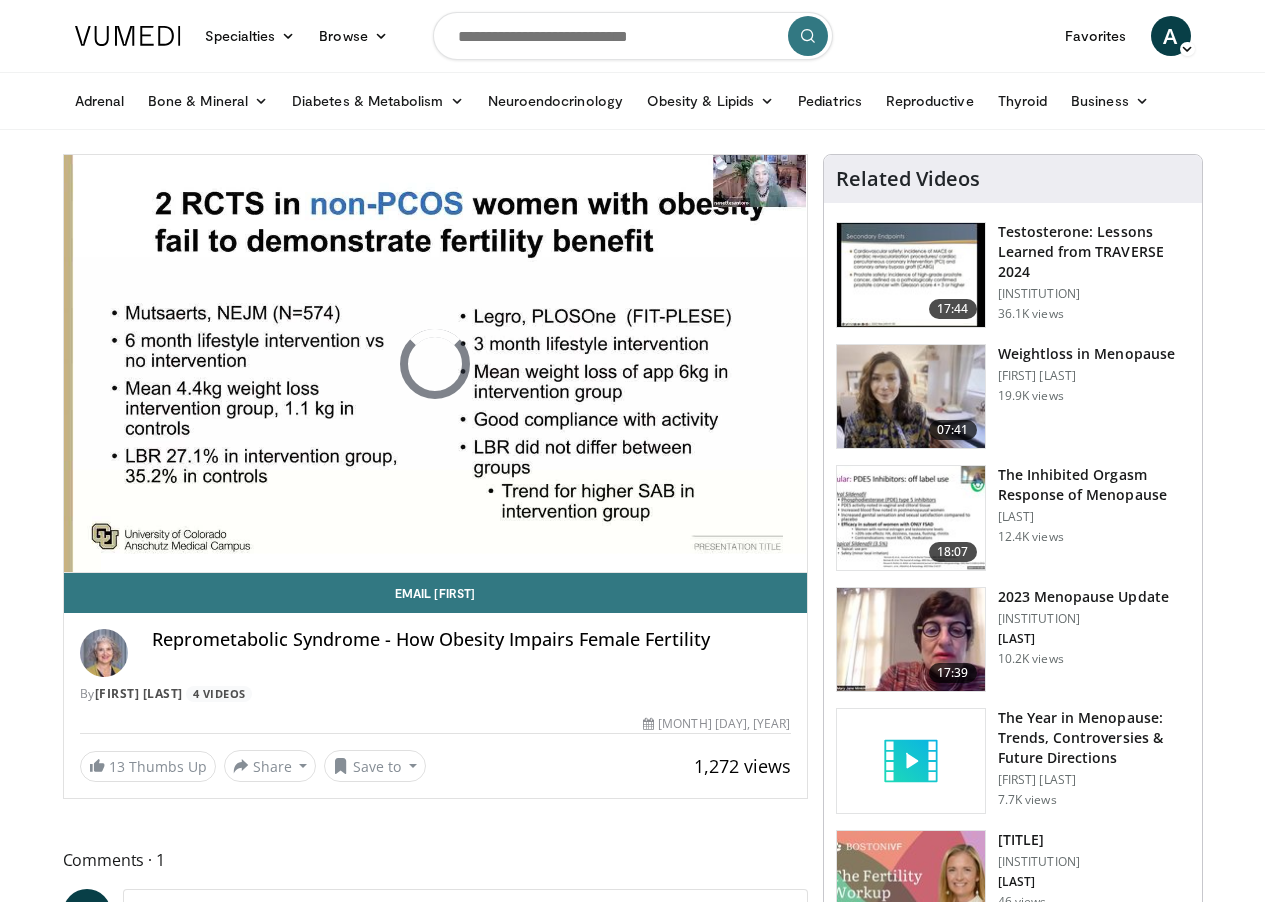 click on "Testosterone: Lessons Learned from TRAVERSE 2024" at bounding box center [1094, 252] 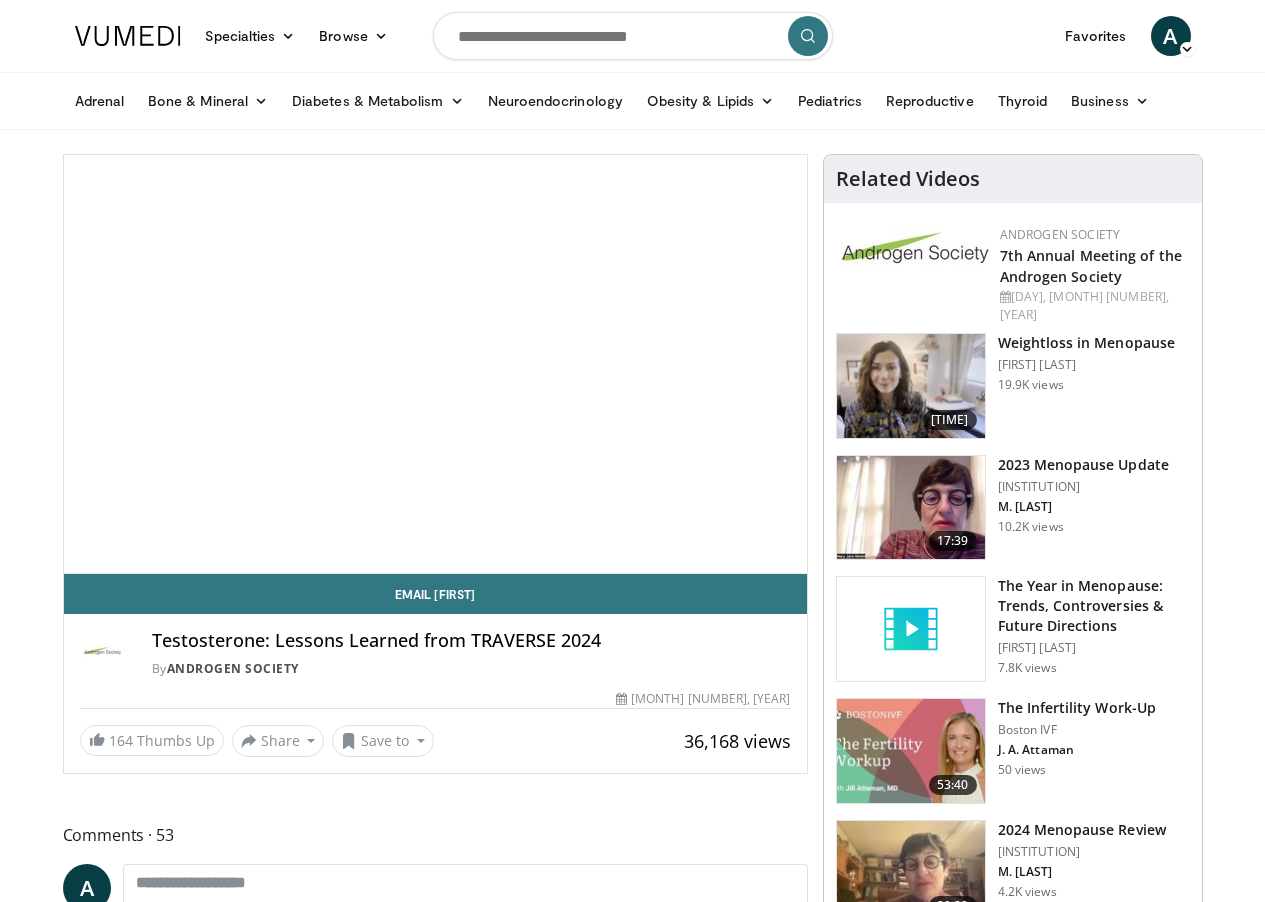 scroll, scrollTop: 0, scrollLeft: 0, axis: both 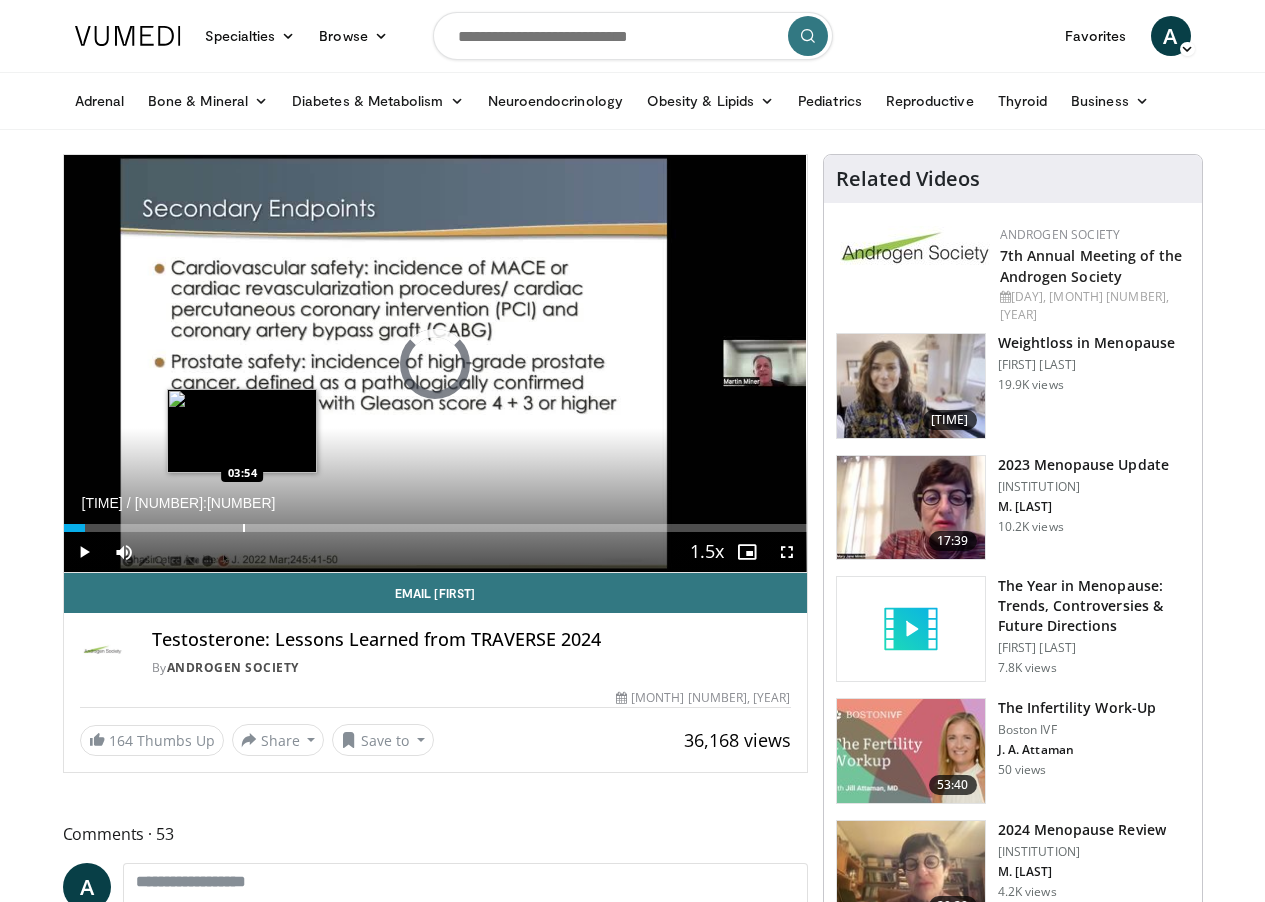 drag, startPoint x: 19, startPoint y: 566, endPoint x: 189, endPoint y: 563, distance: 170.02647 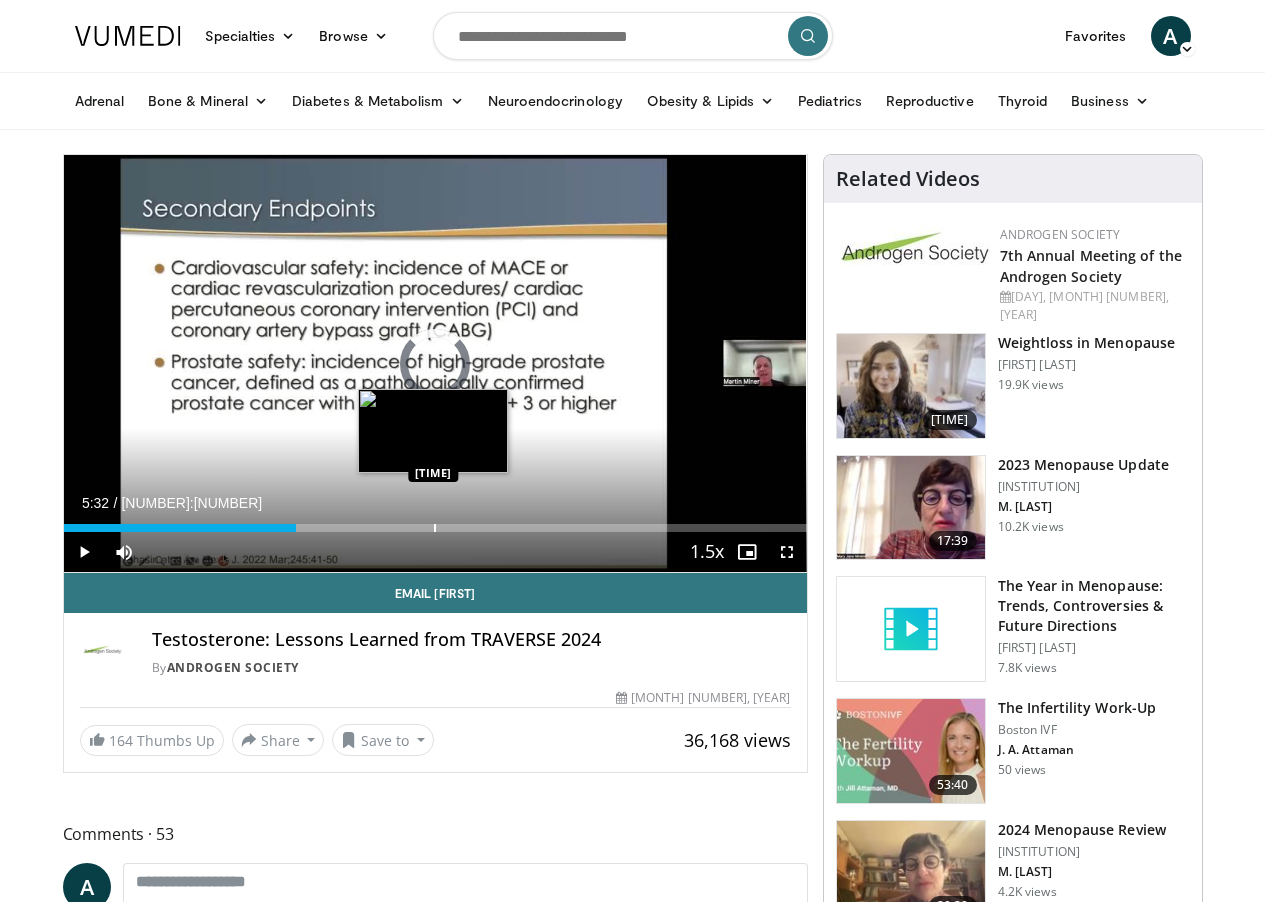 drag, startPoint x: 203, startPoint y: 565, endPoint x: 382, endPoint y: 556, distance: 179.22612 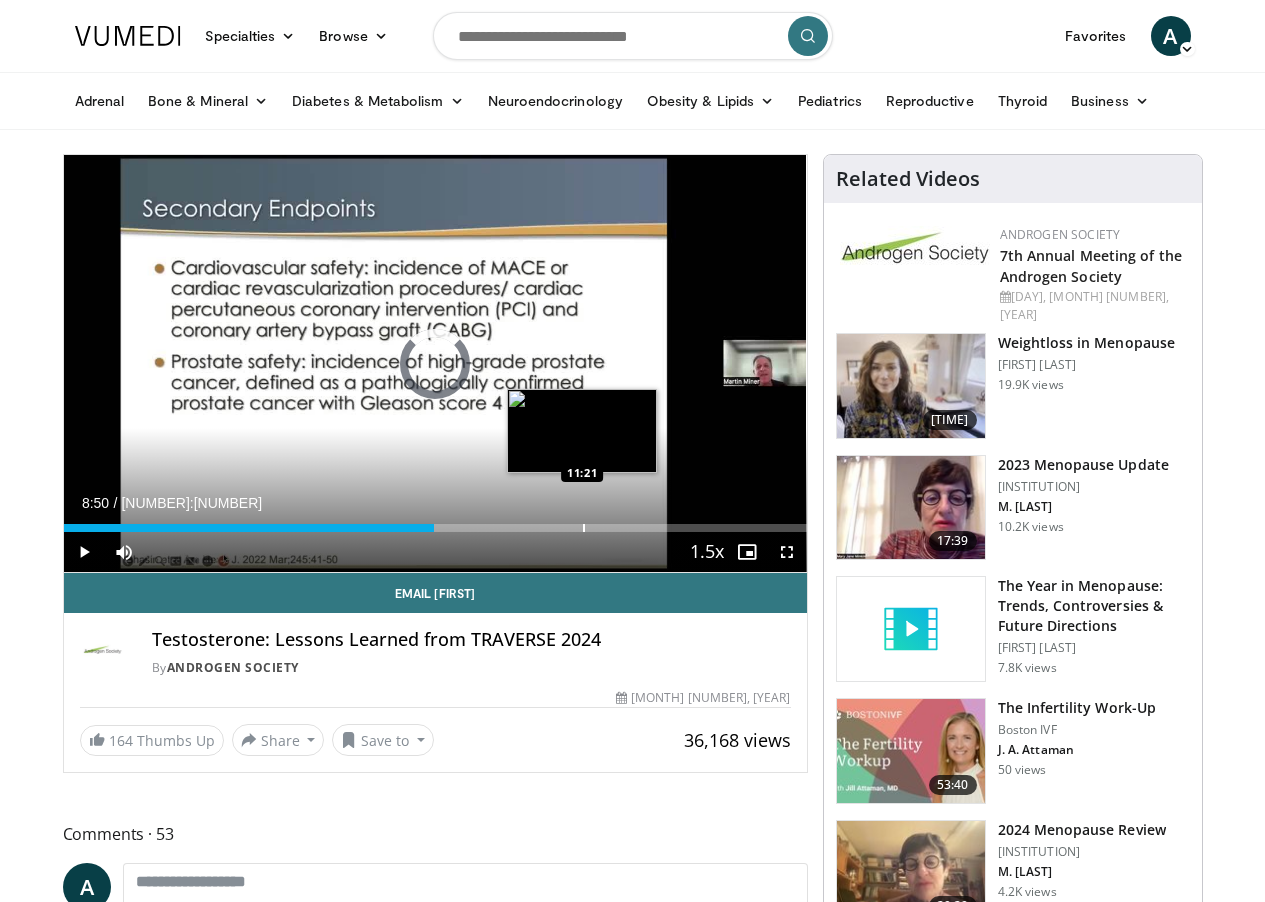 drag, startPoint x: 384, startPoint y: 565, endPoint x: 530, endPoint y: 560, distance: 146.08559 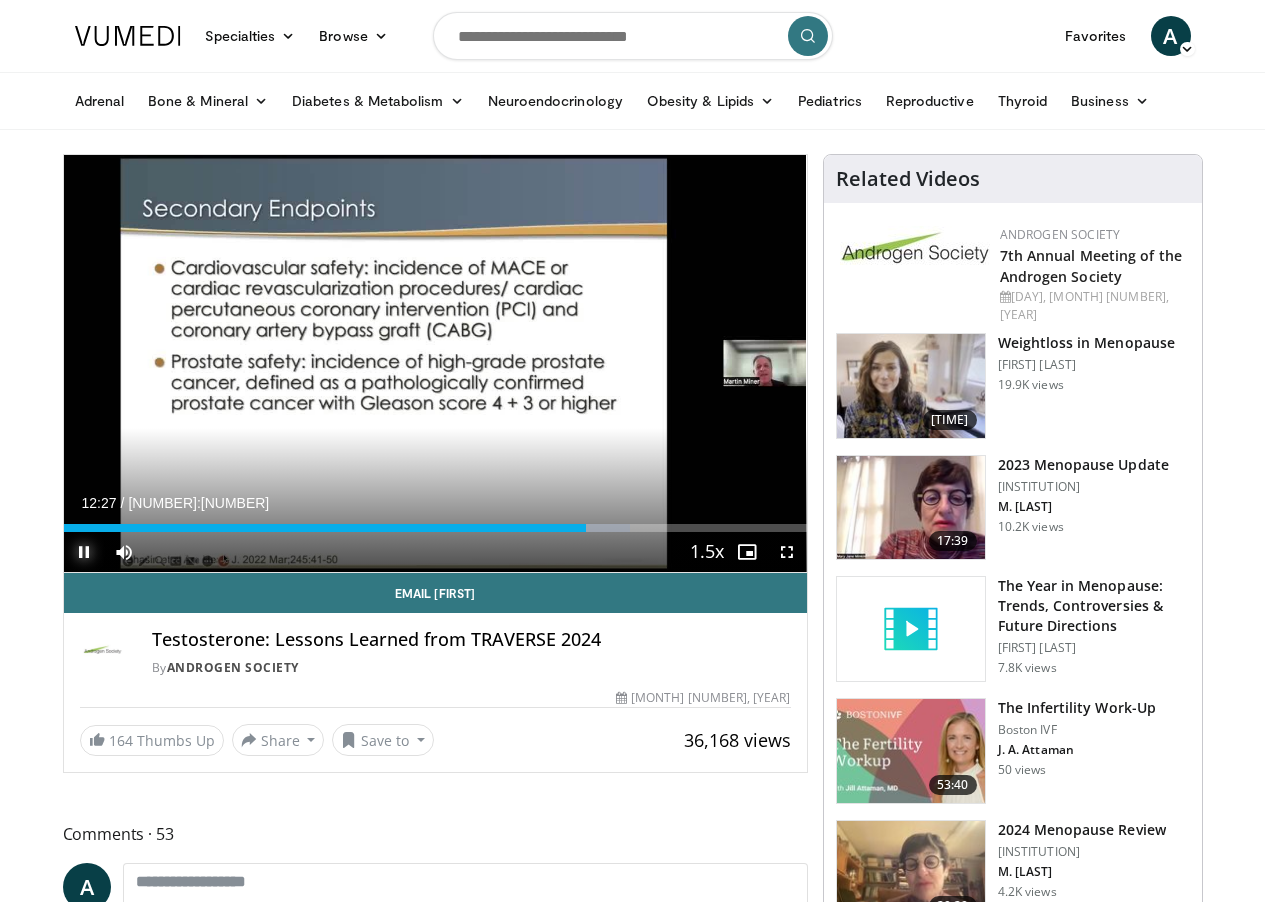 click at bounding box center [84, 552] 